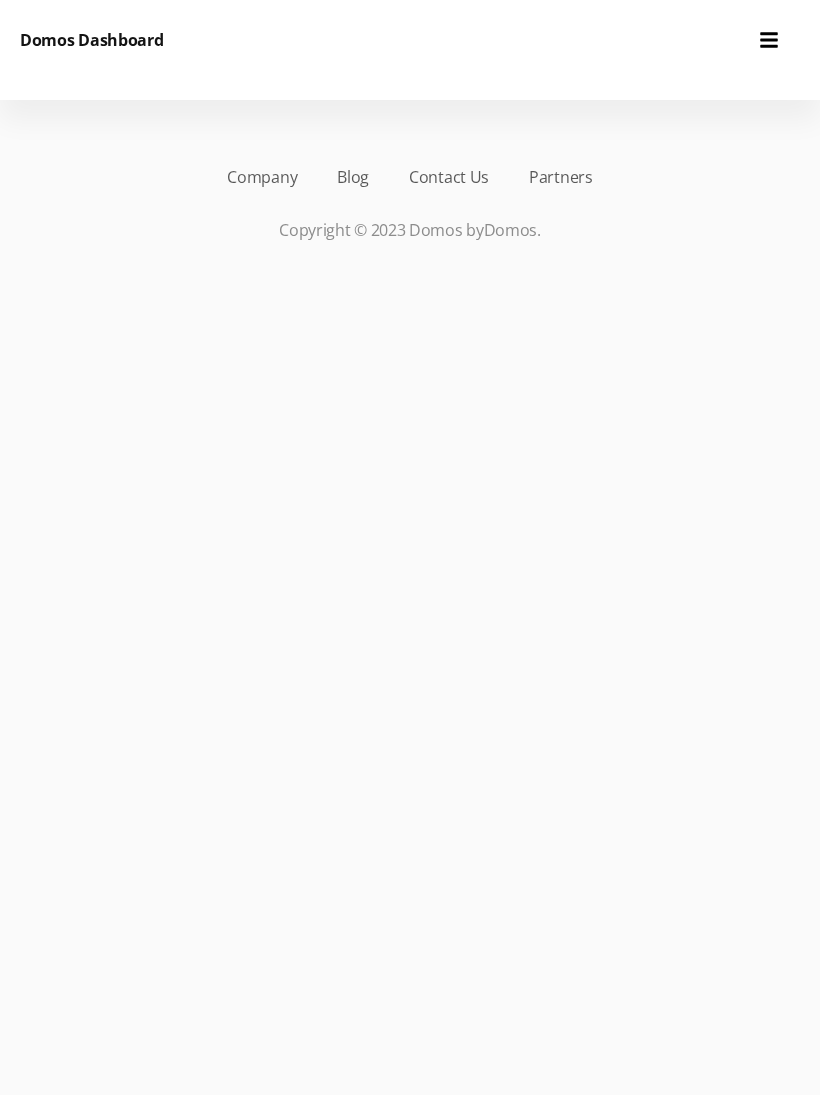 scroll, scrollTop: 0, scrollLeft: 0, axis: both 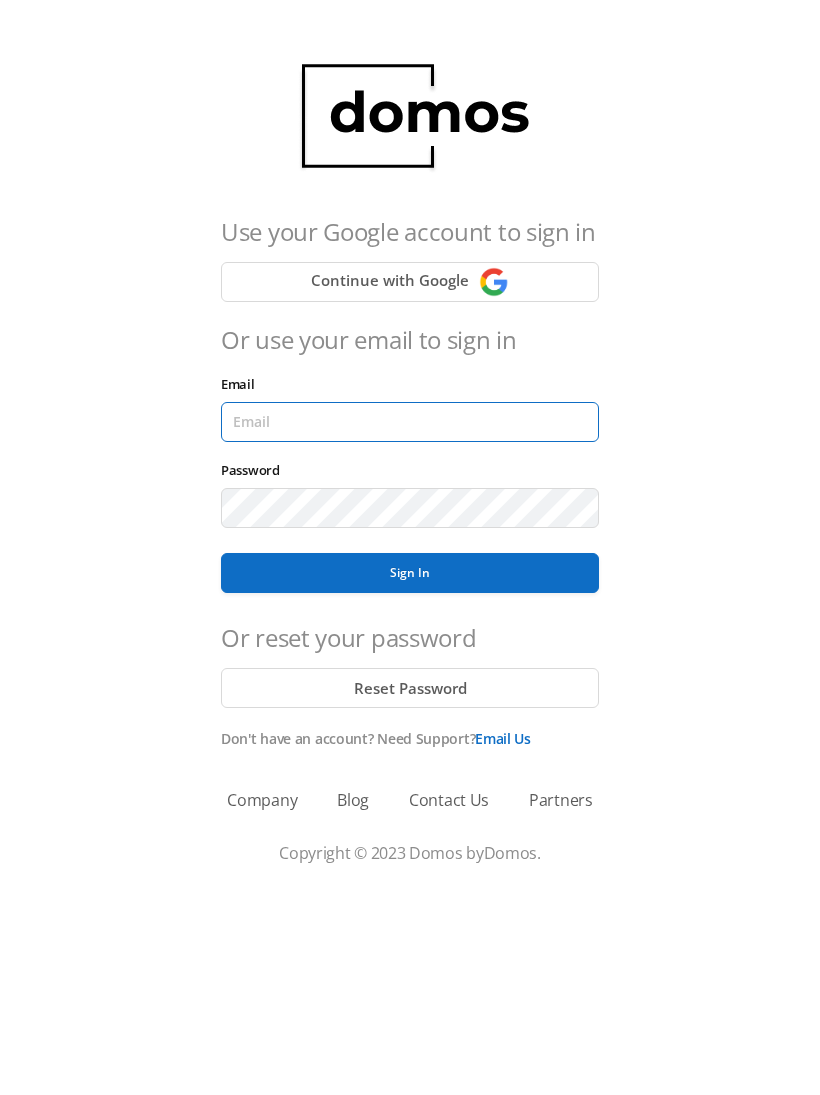 type on "[EMAIL_ADDRESS][DOMAIN_NAME]" 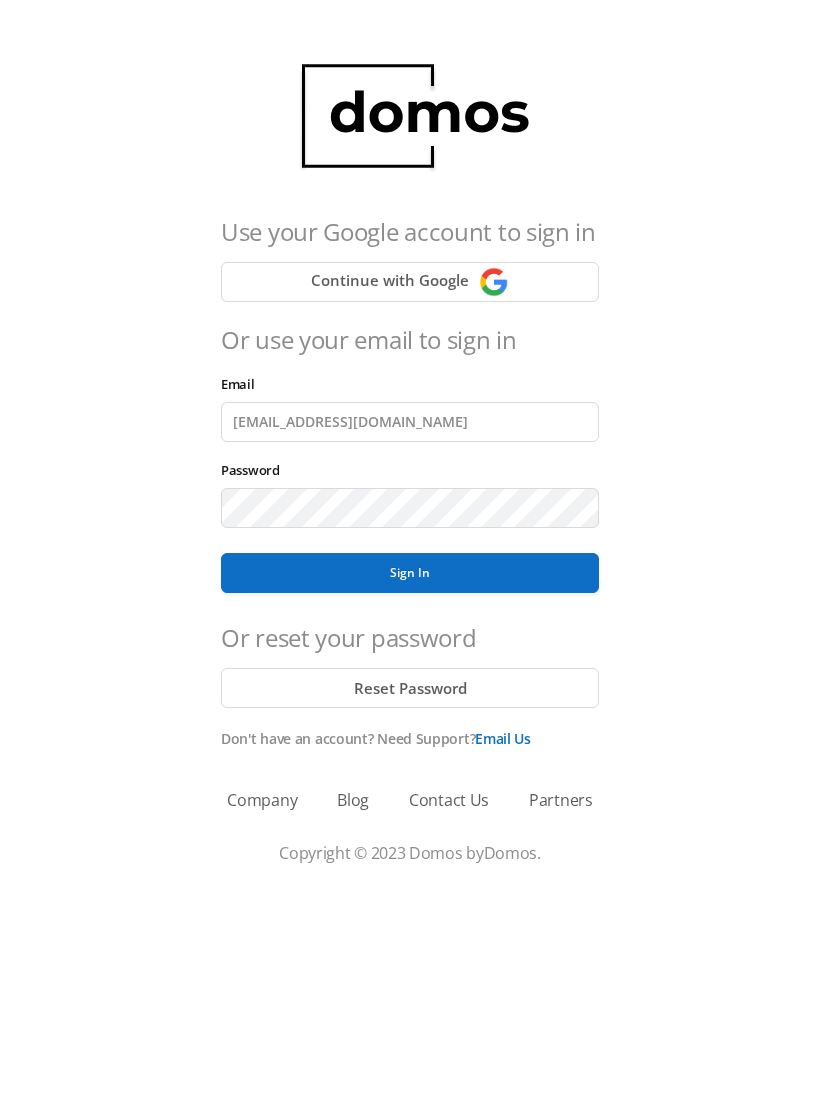 click on "Sign In" at bounding box center (410, 573) 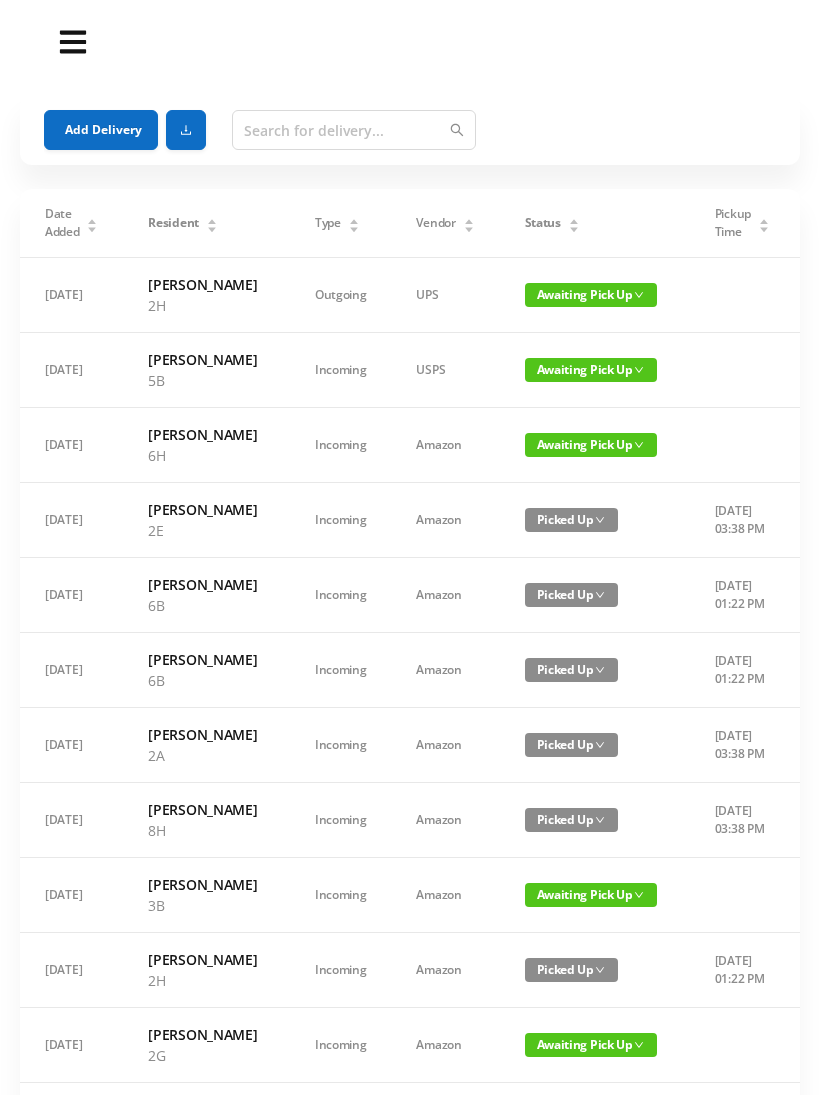 scroll, scrollTop: 0, scrollLeft: 0, axis: both 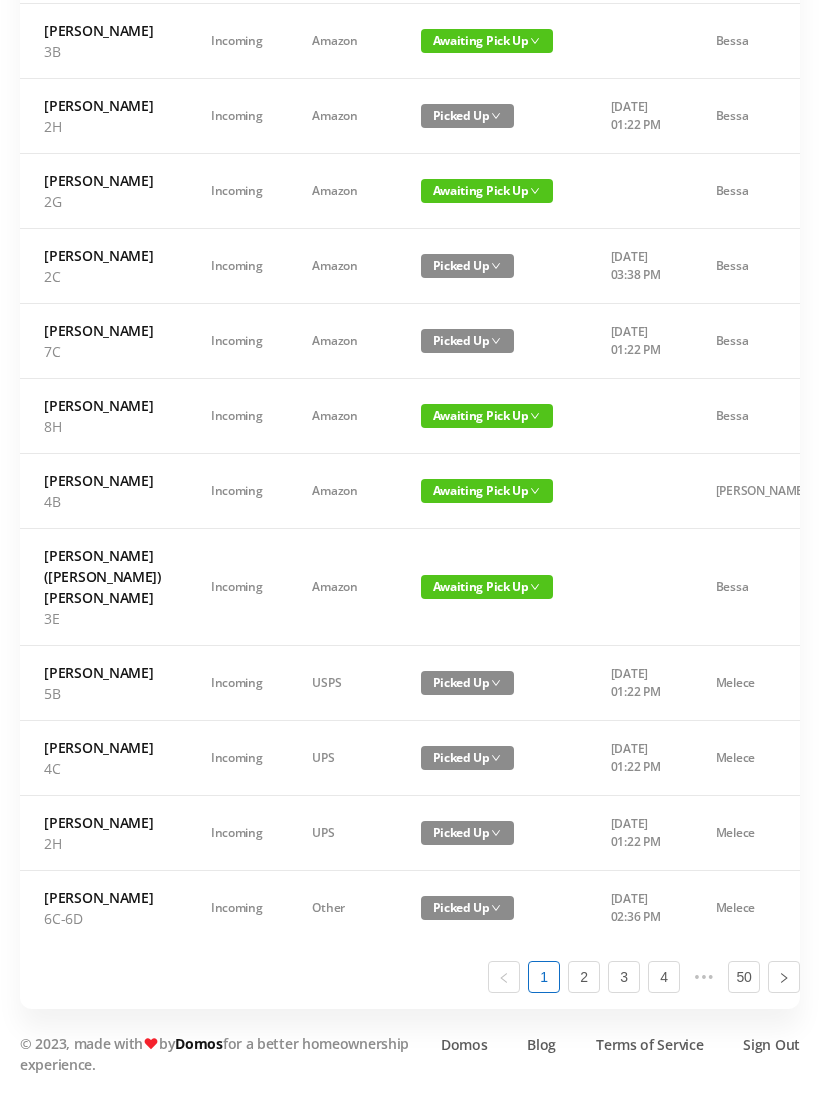 click on "Awaiting Pick Up" at bounding box center [487, 587] 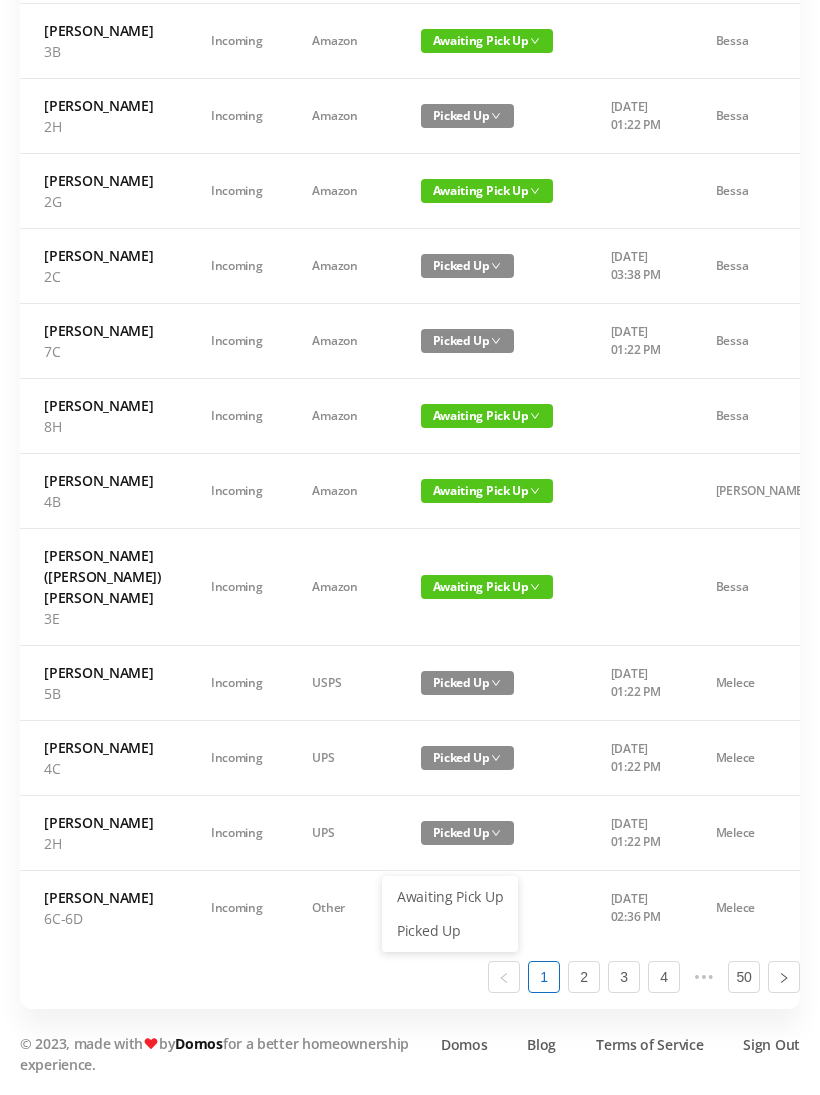 click on "Picked Up" at bounding box center [450, 931] 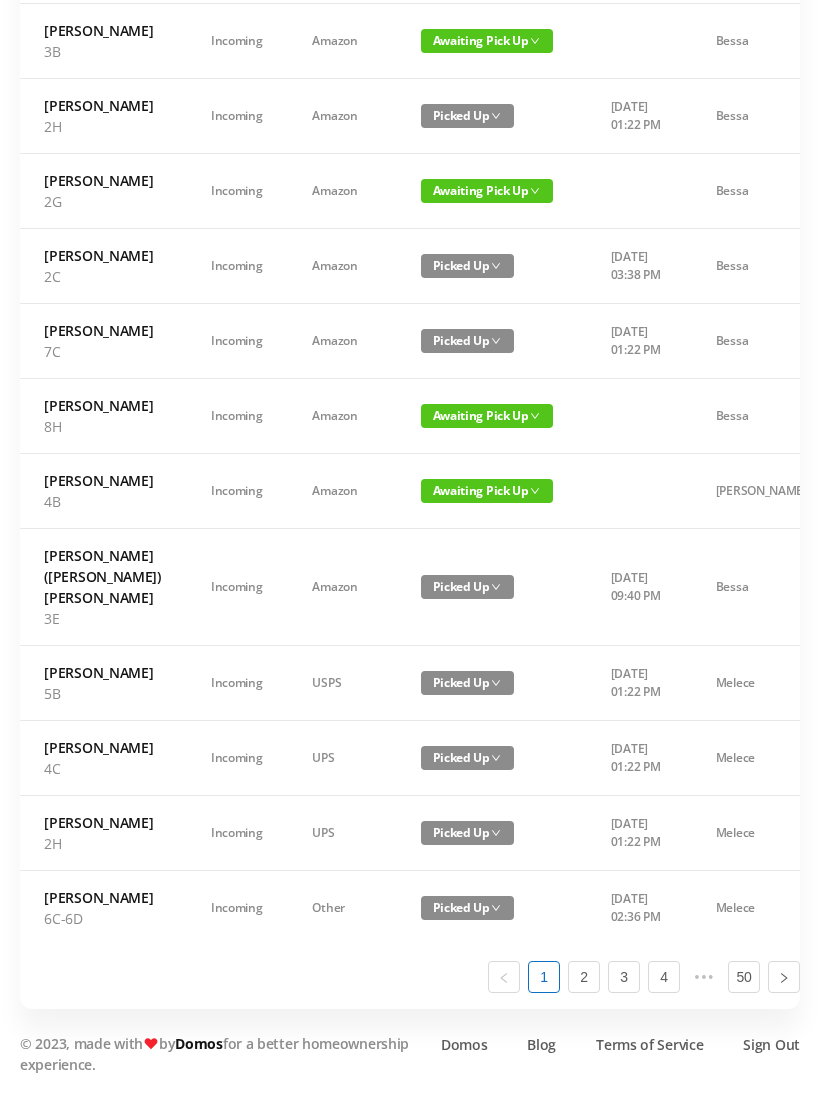 click on "Awaiting Pick Up" at bounding box center [487, 416] 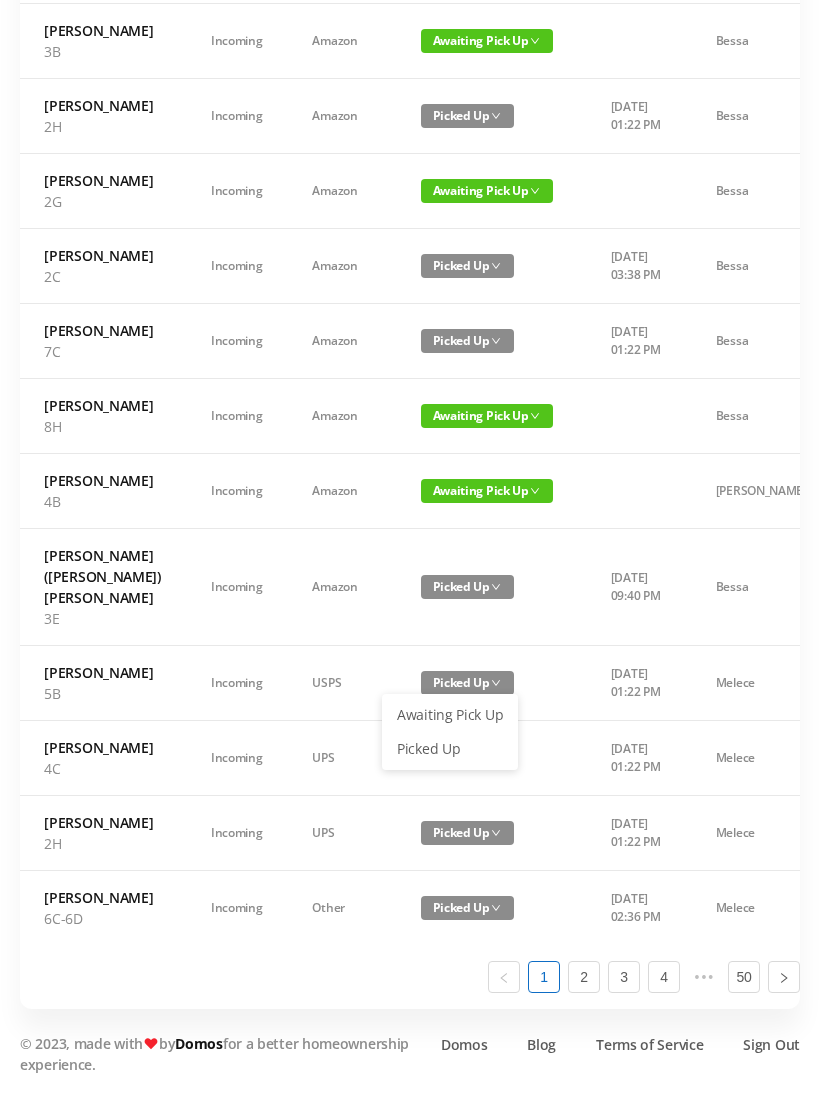 click on "Picked Up" at bounding box center (450, 749) 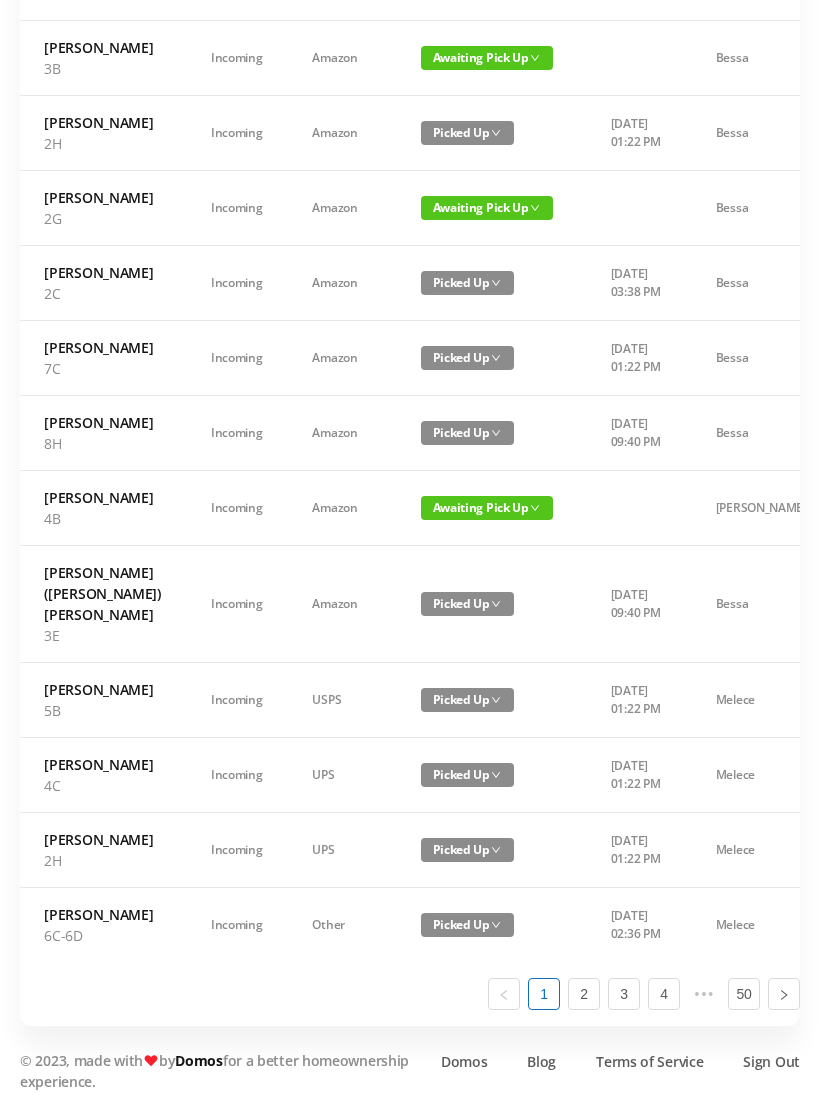 scroll, scrollTop: 836, scrollLeft: 0, axis: vertical 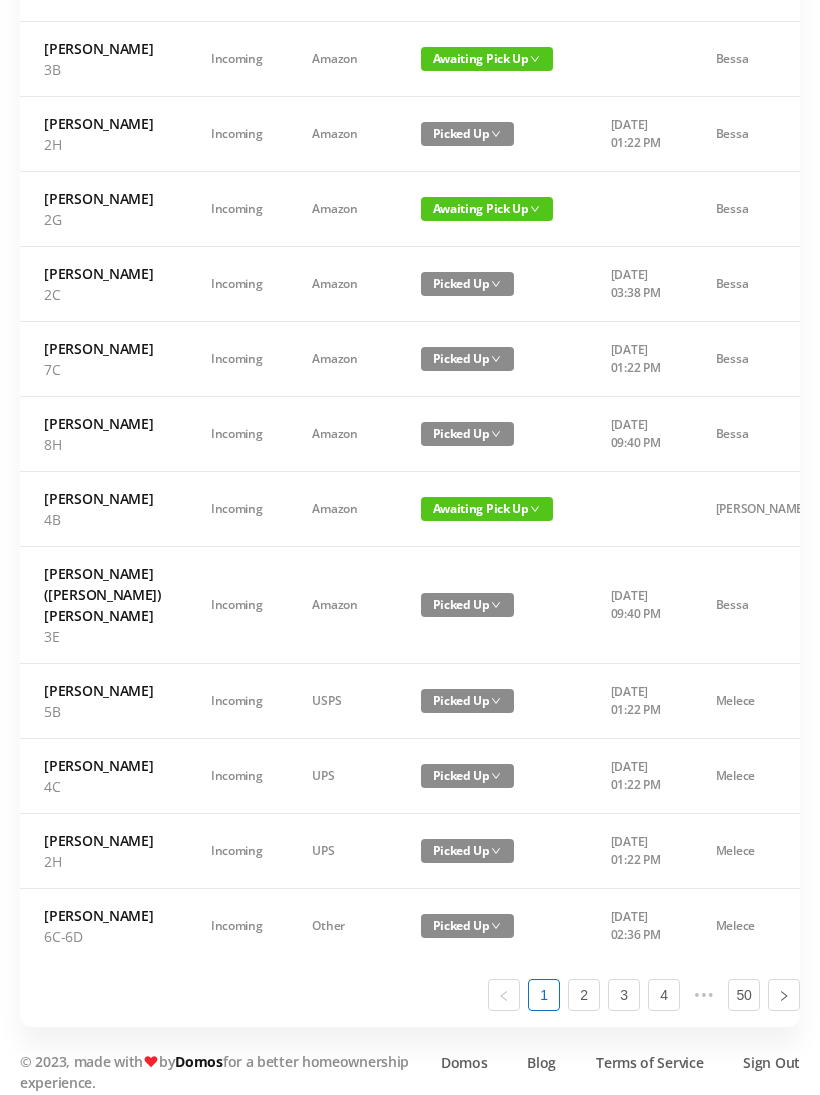 click on "Awaiting Pick Up" at bounding box center (487, 209) 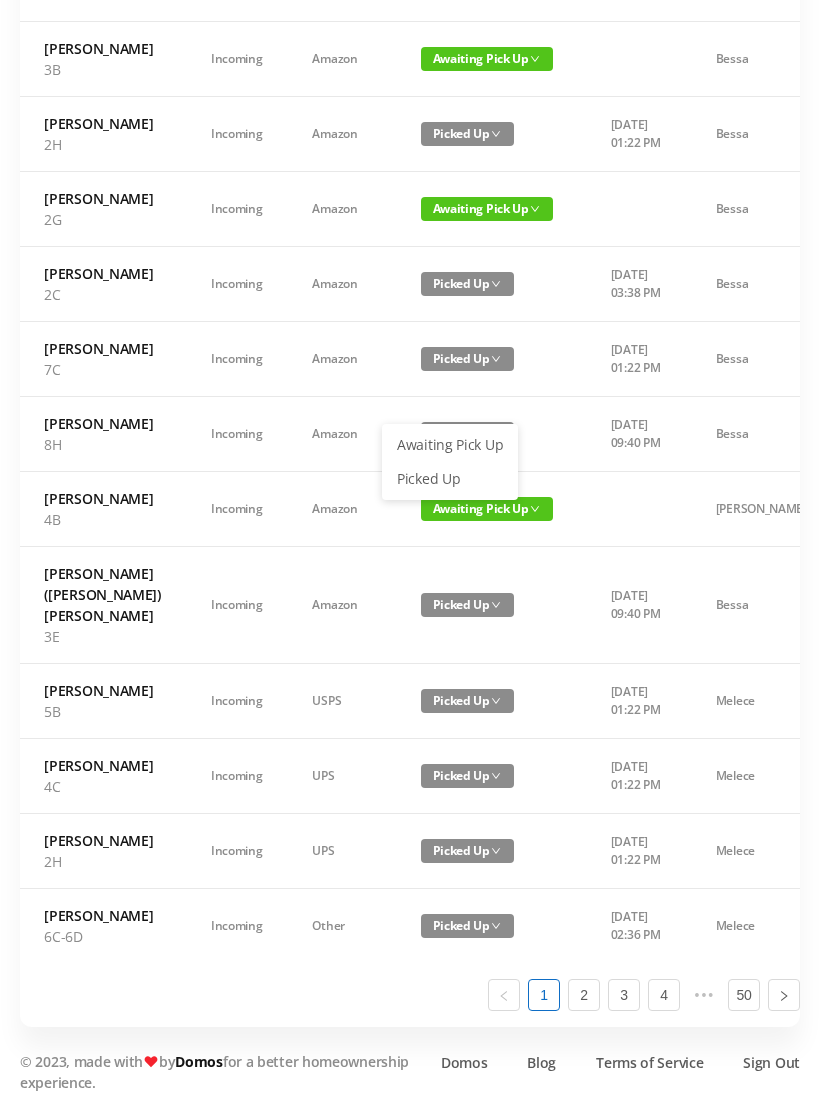 click on "Picked Up" at bounding box center (450, 479) 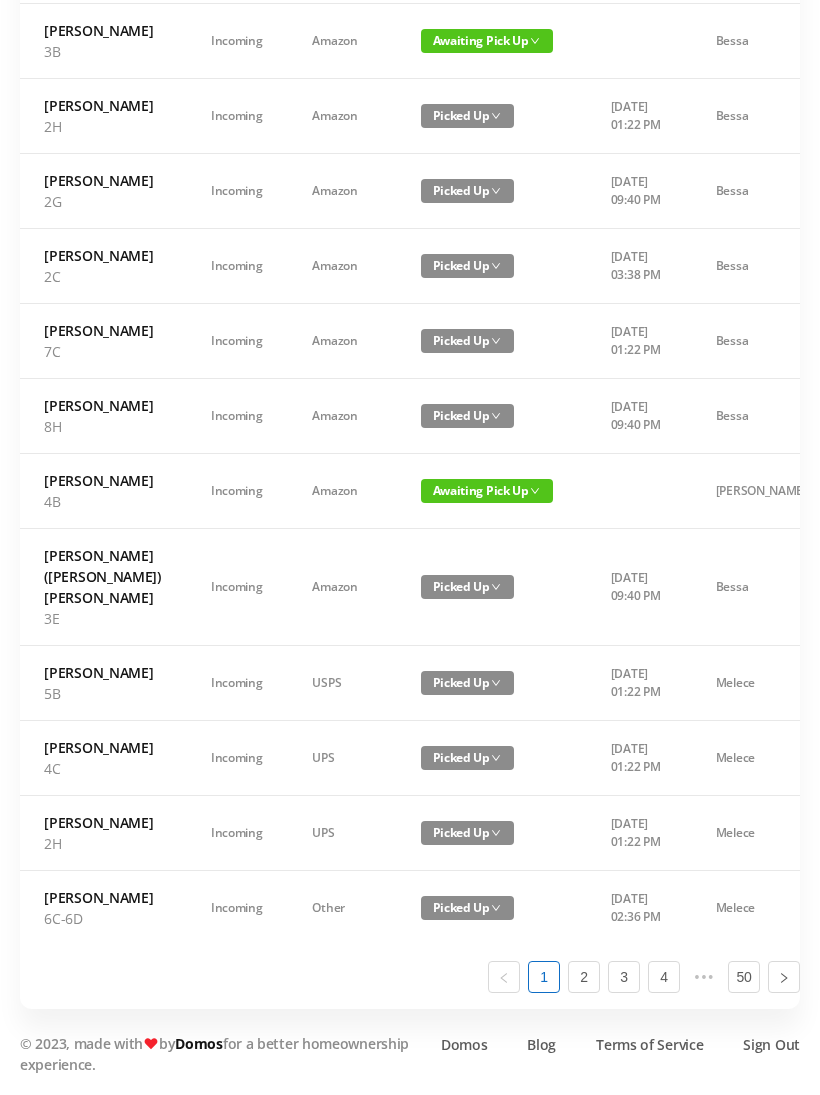 scroll, scrollTop: 1175, scrollLeft: 0, axis: vertical 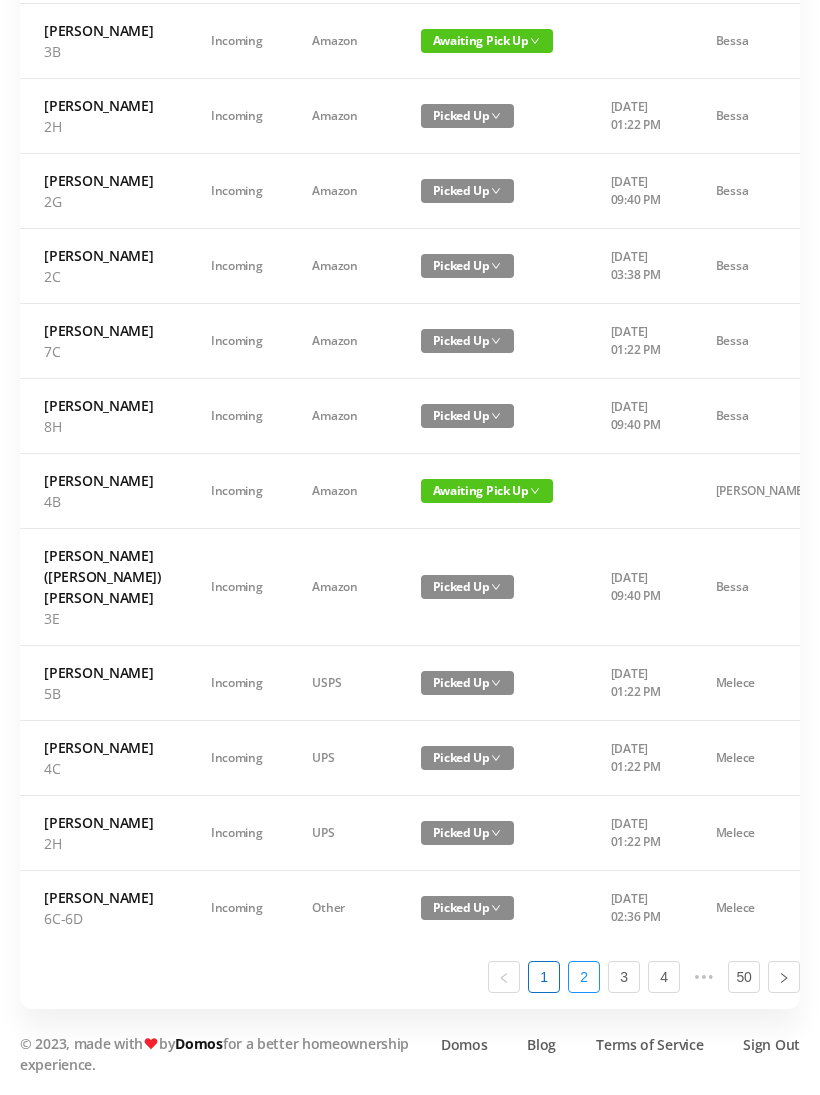 click on "2" at bounding box center [584, 977] 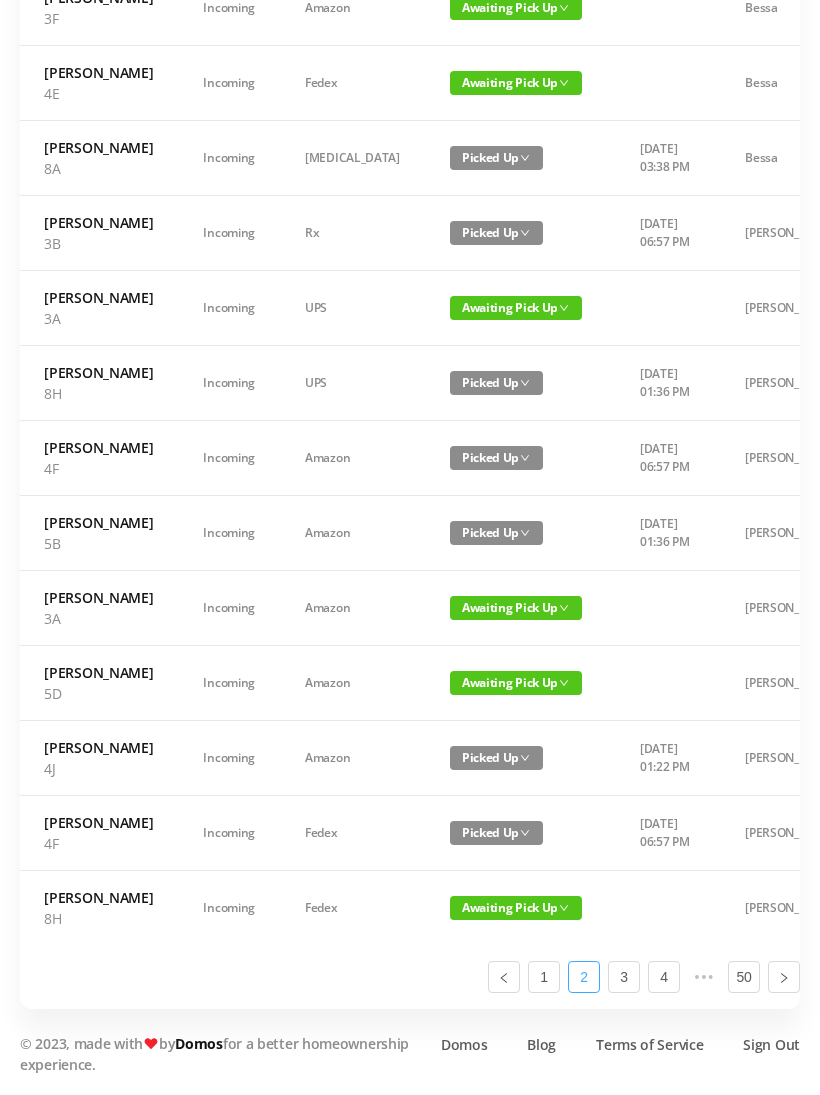 scroll, scrollTop: 1070, scrollLeft: 0, axis: vertical 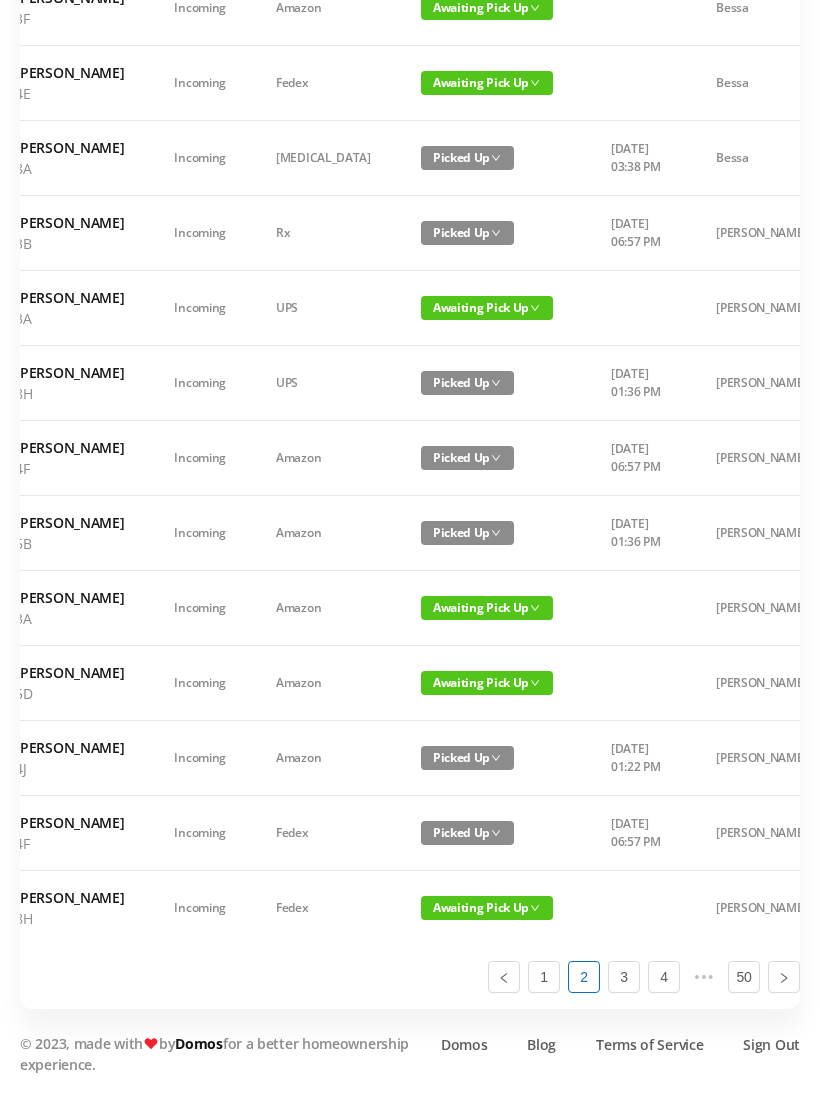 click on "Awaiting Pick Up" at bounding box center (487, 908) 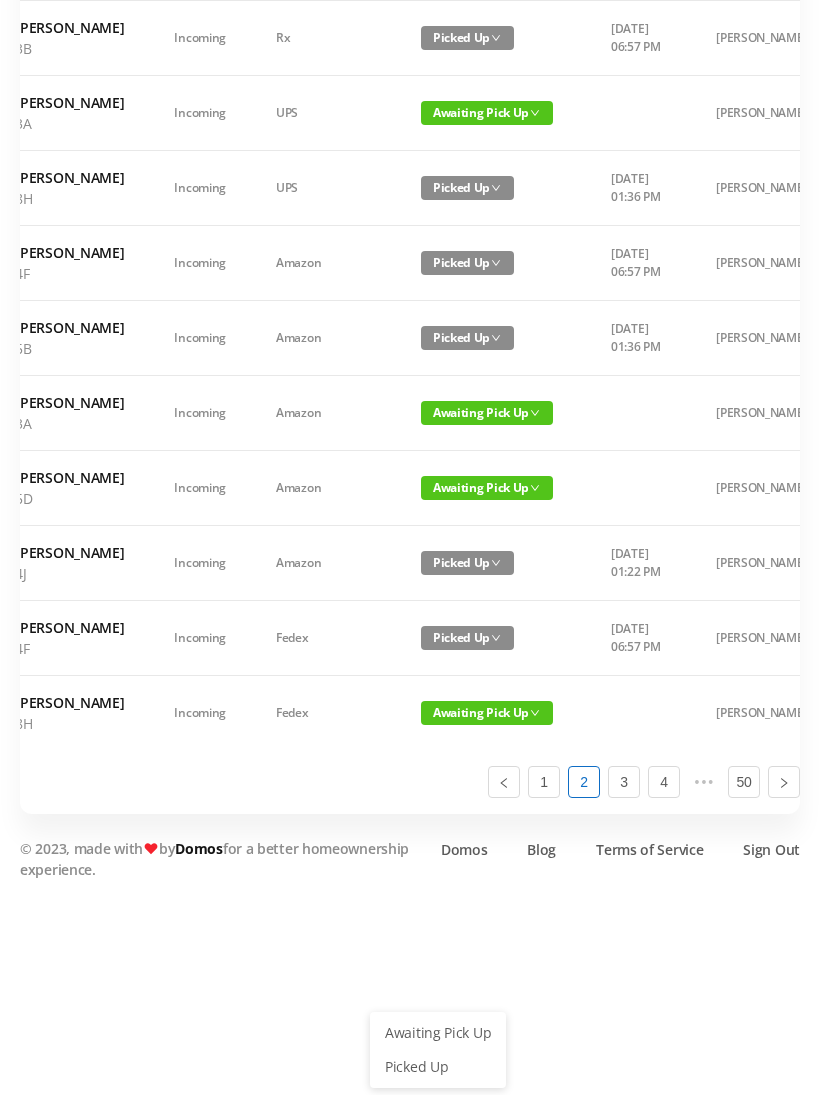 click on "Picked Up" at bounding box center (438, 1067) 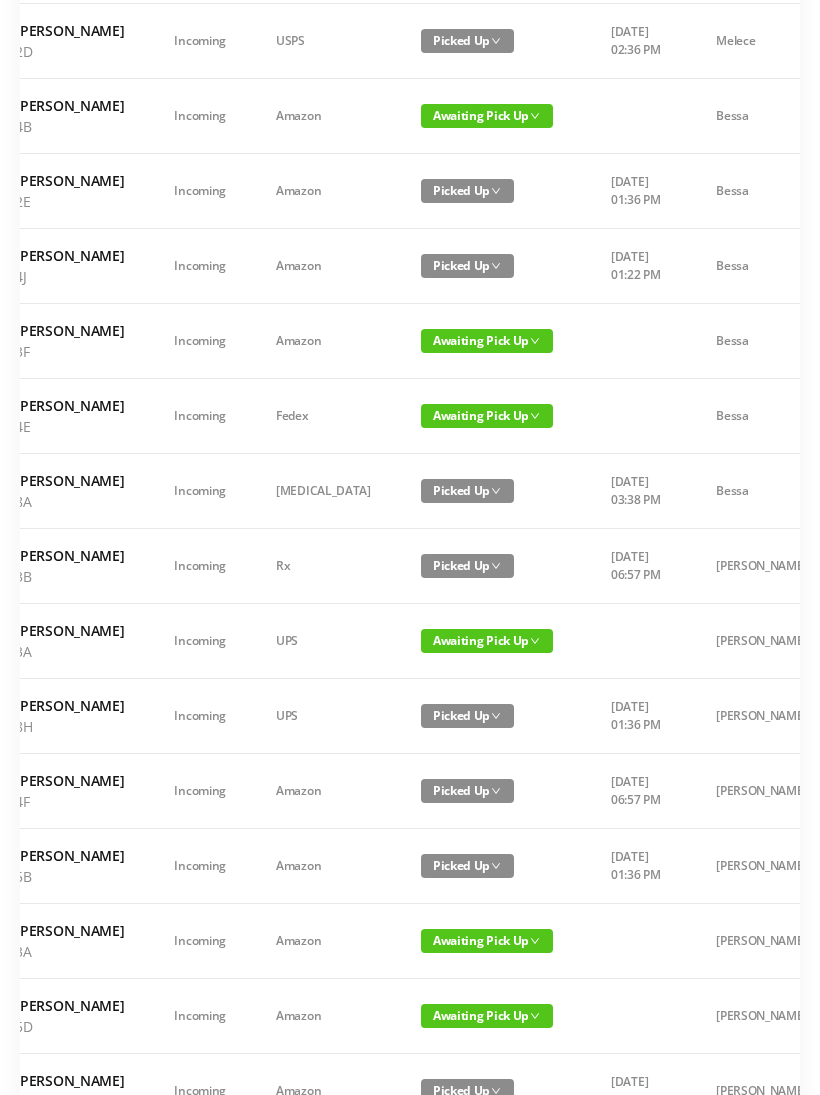 scroll, scrollTop: 479, scrollLeft: 0, axis: vertical 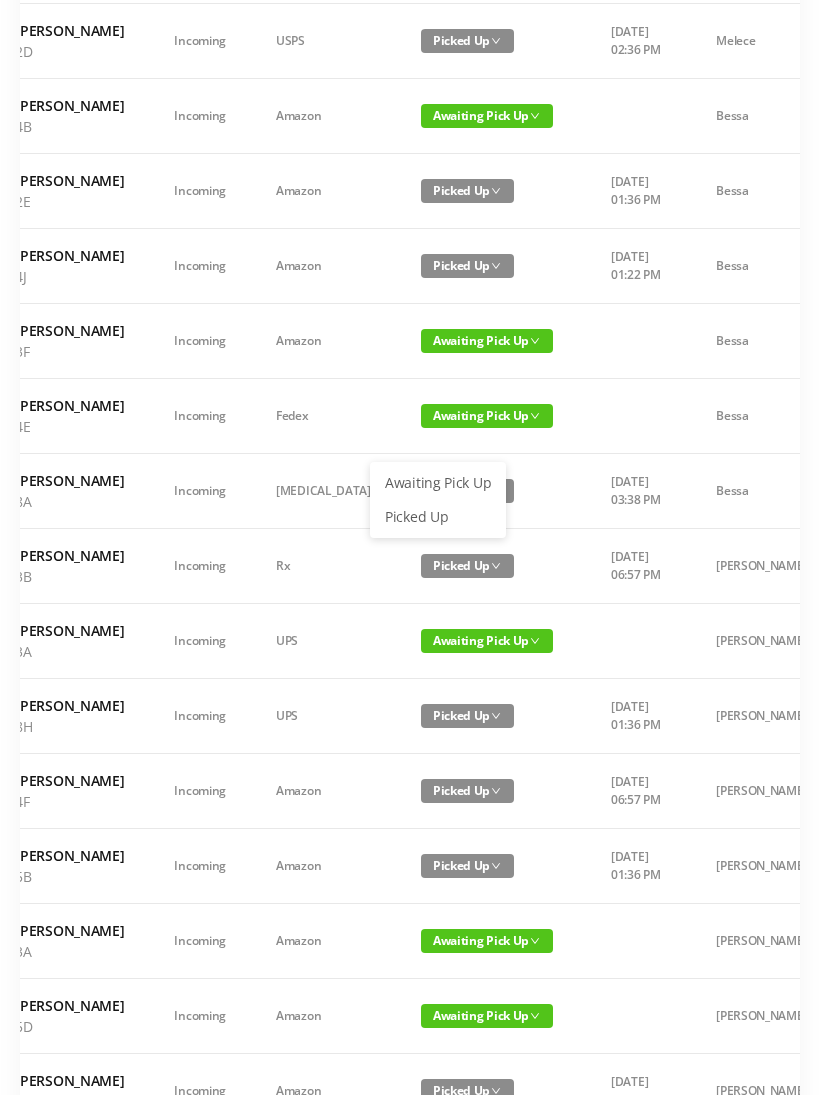 click on "Picked Up" at bounding box center [438, 517] 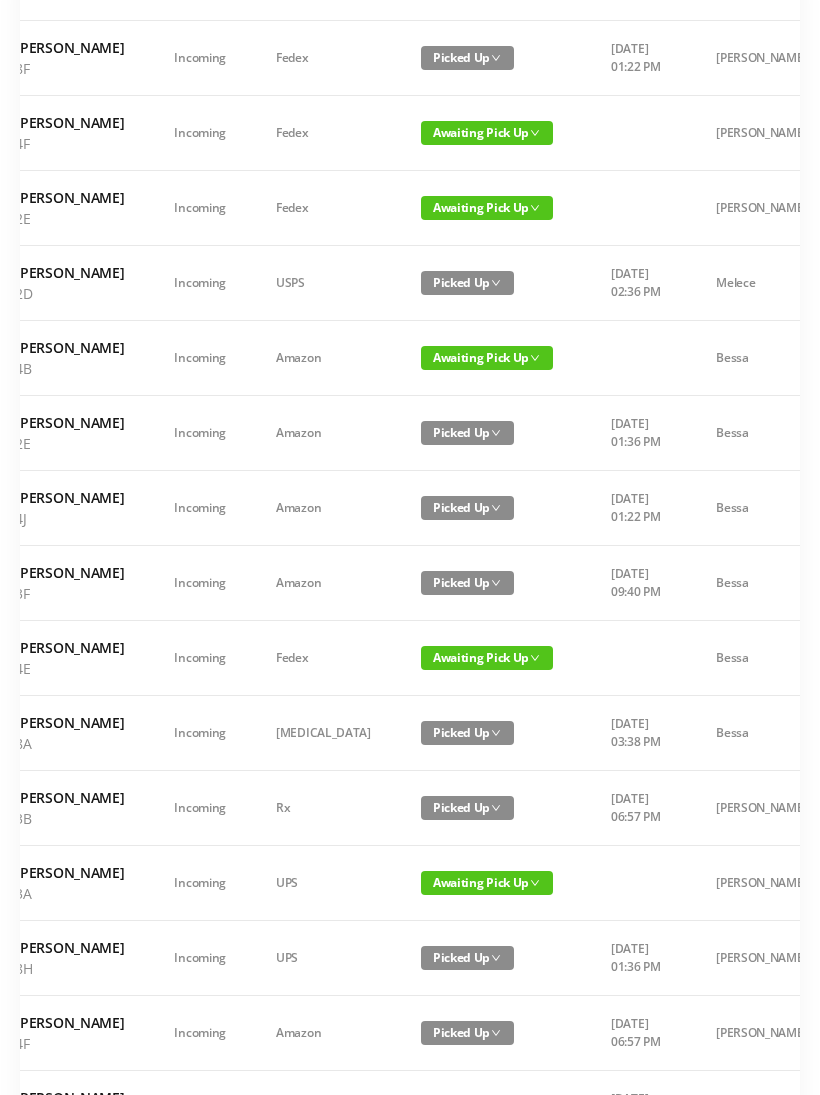 scroll, scrollTop: 232, scrollLeft: 0, axis: vertical 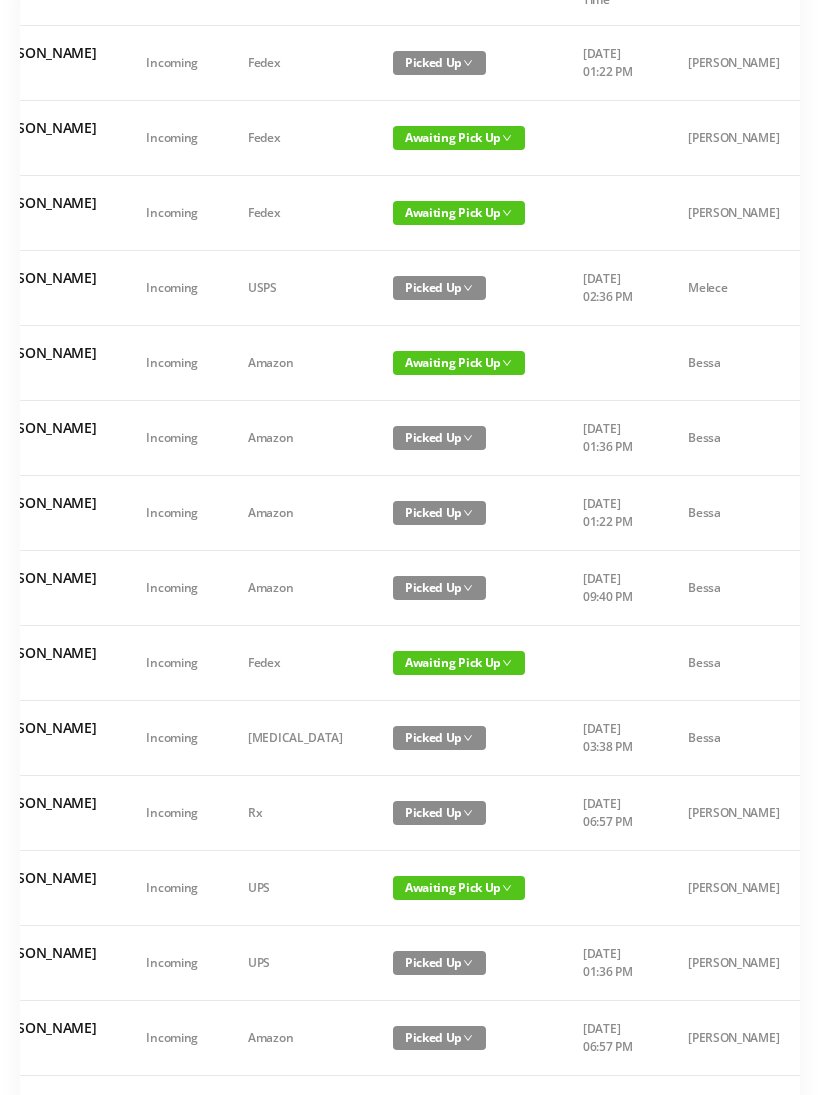 click on "Awaiting Pick Up" at bounding box center [459, 213] 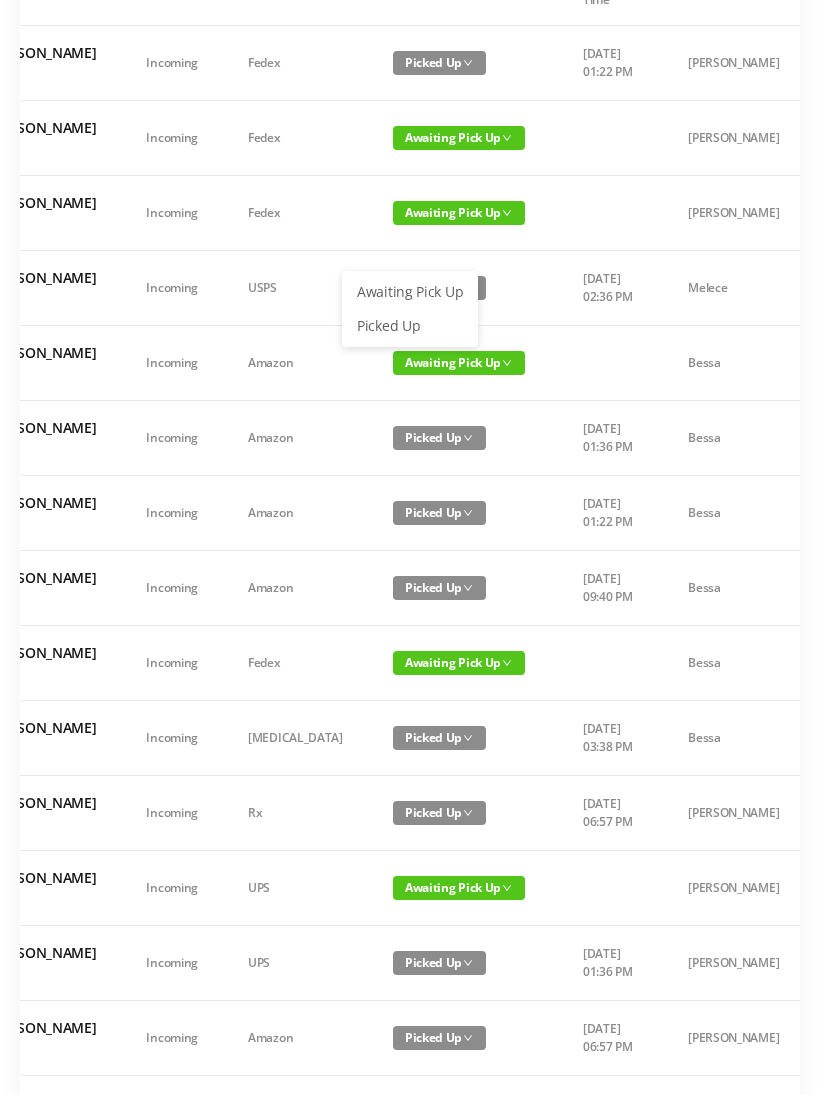 click on "Picked Up" at bounding box center (410, 326) 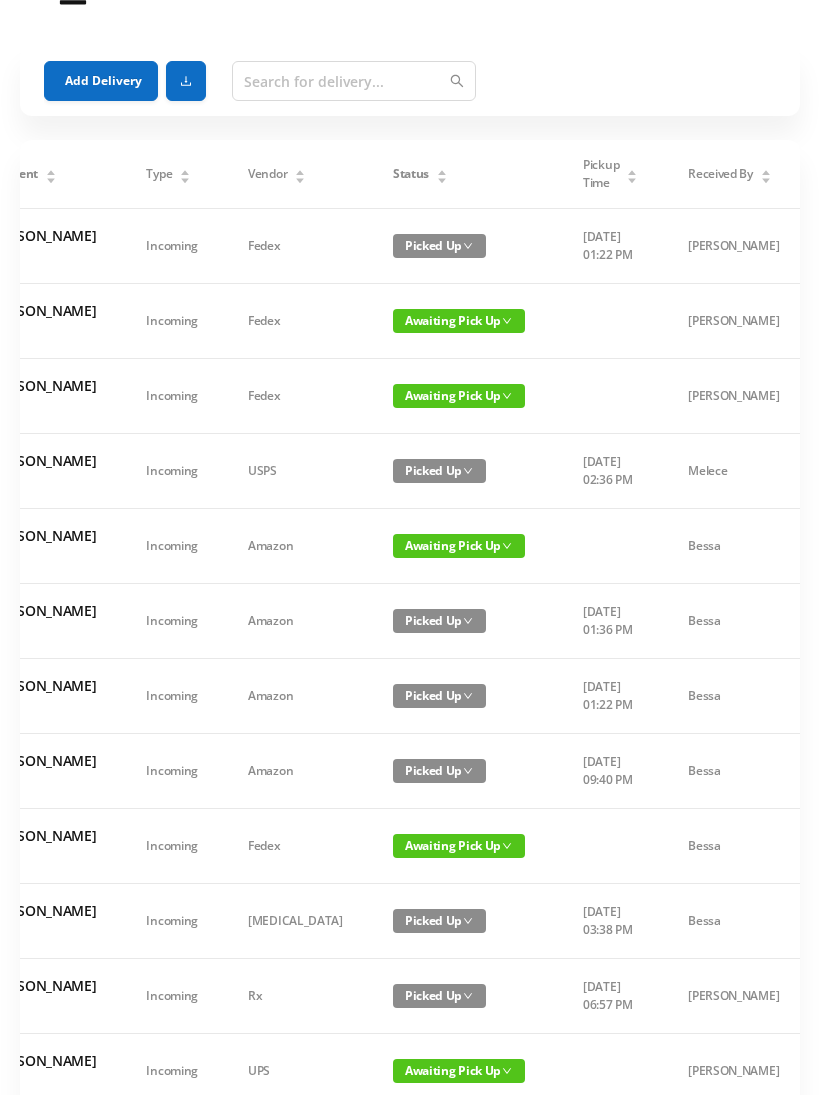 scroll, scrollTop: 48, scrollLeft: 0, axis: vertical 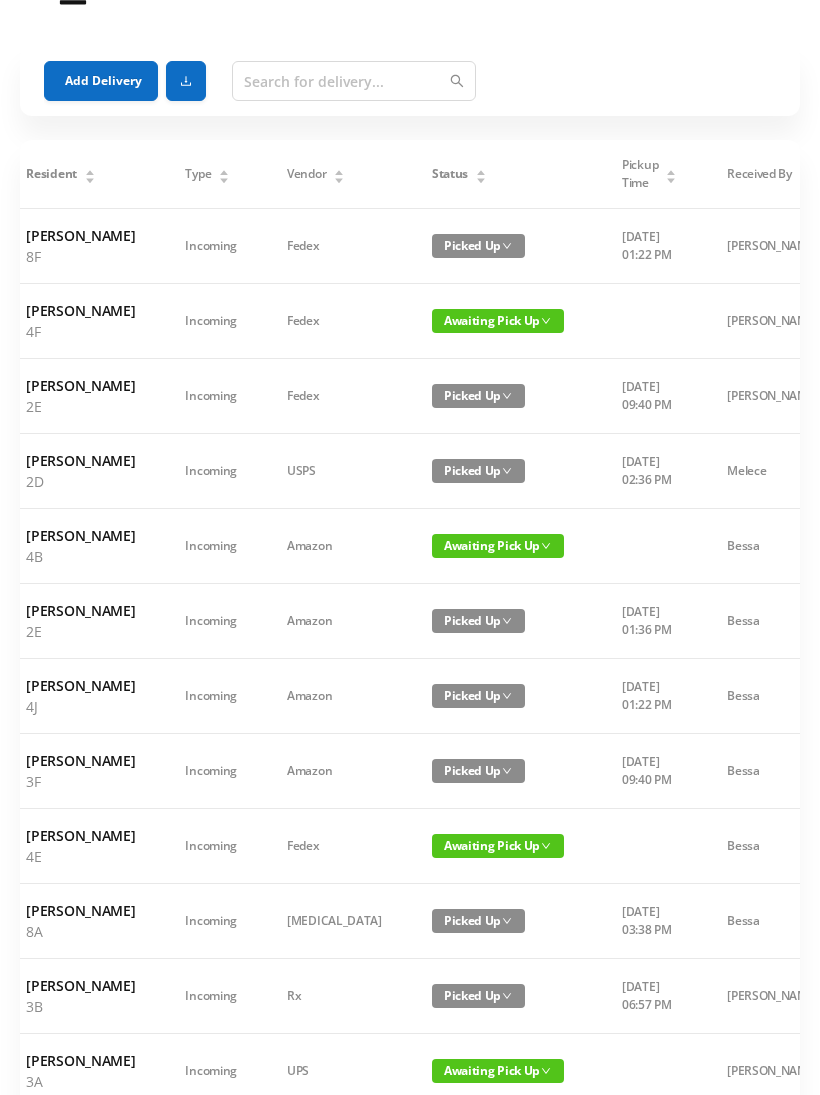 click on "Awaiting Pick Up" at bounding box center (498, 321) 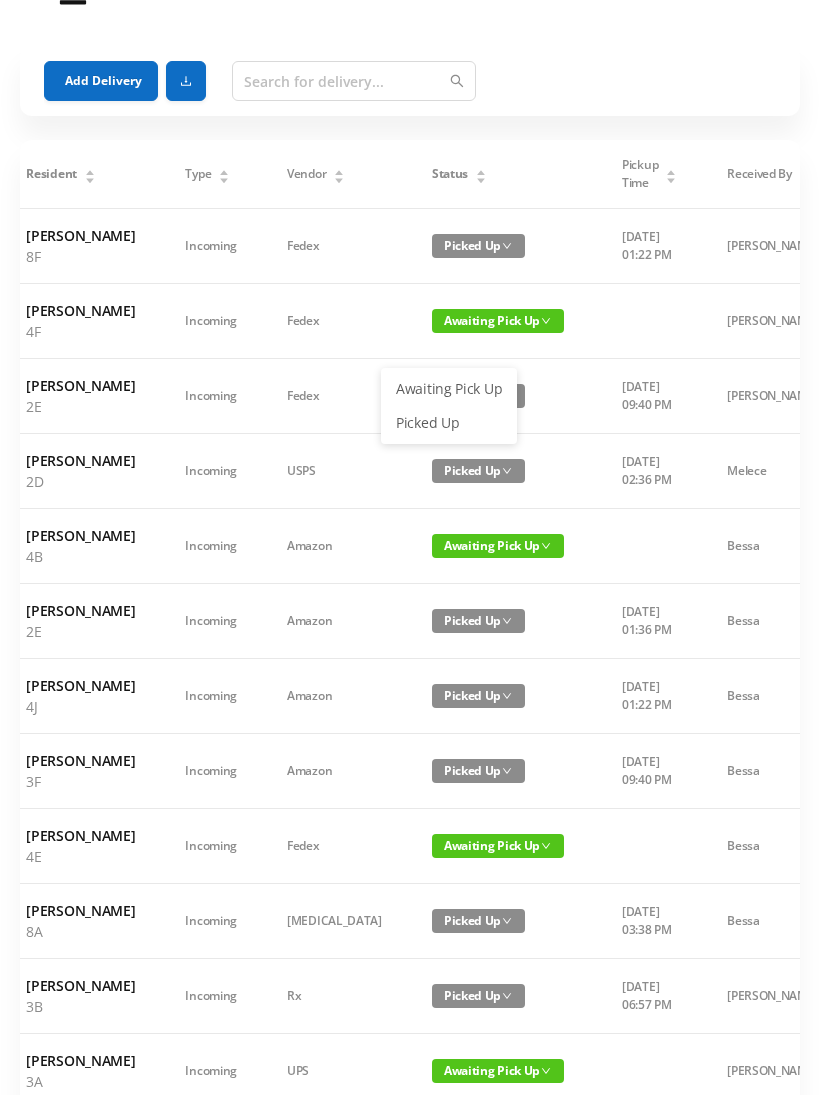 click on "Picked Up" at bounding box center [449, 423] 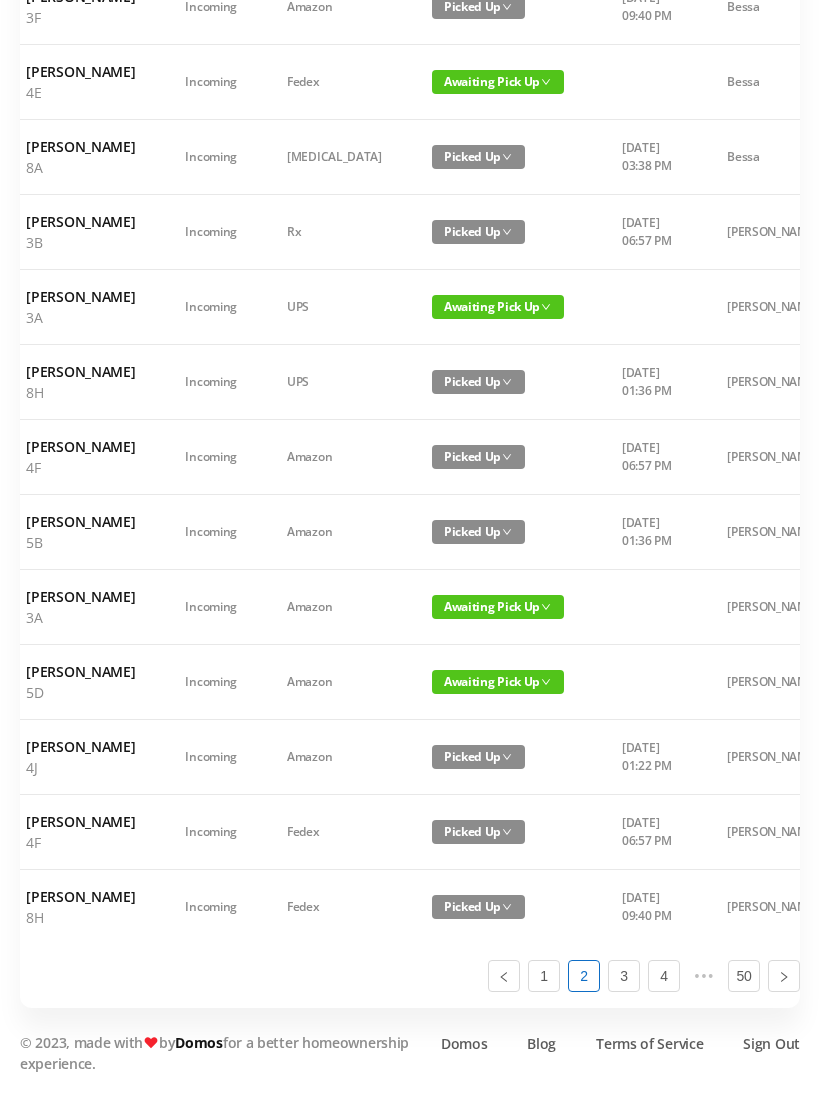 scroll, scrollTop: 1070, scrollLeft: 0, axis: vertical 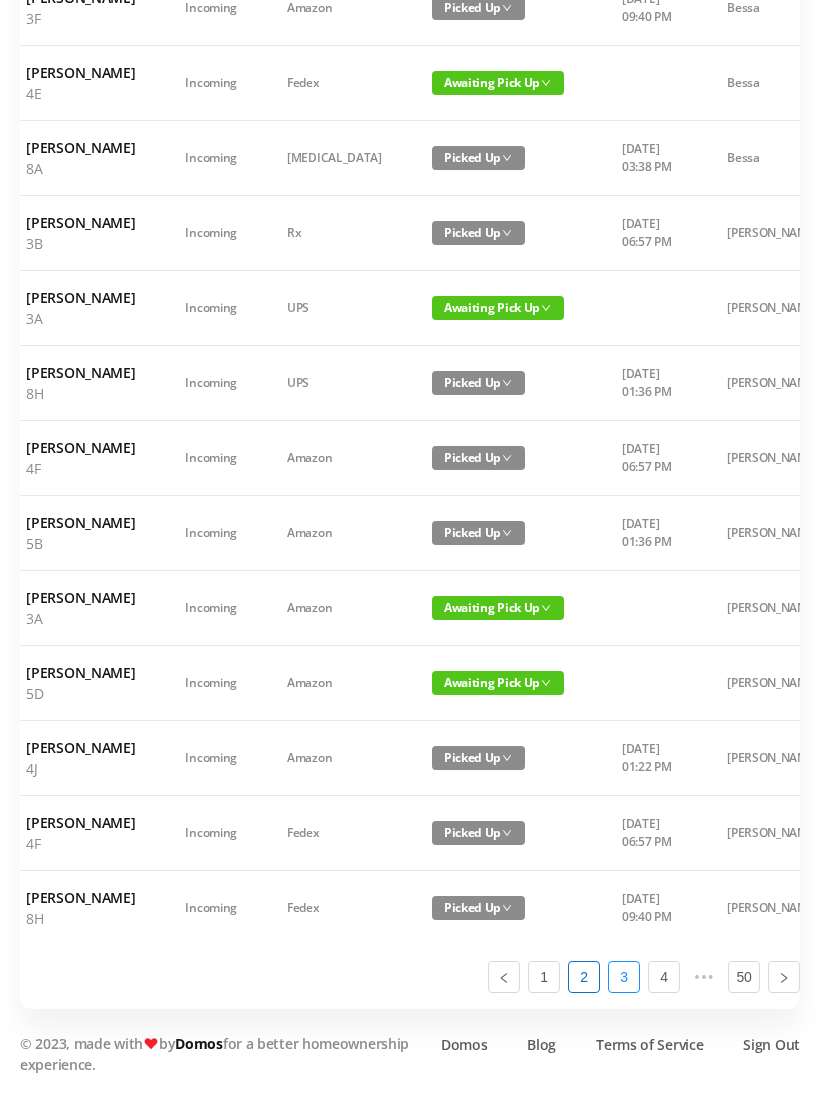 click on "3" at bounding box center [624, 977] 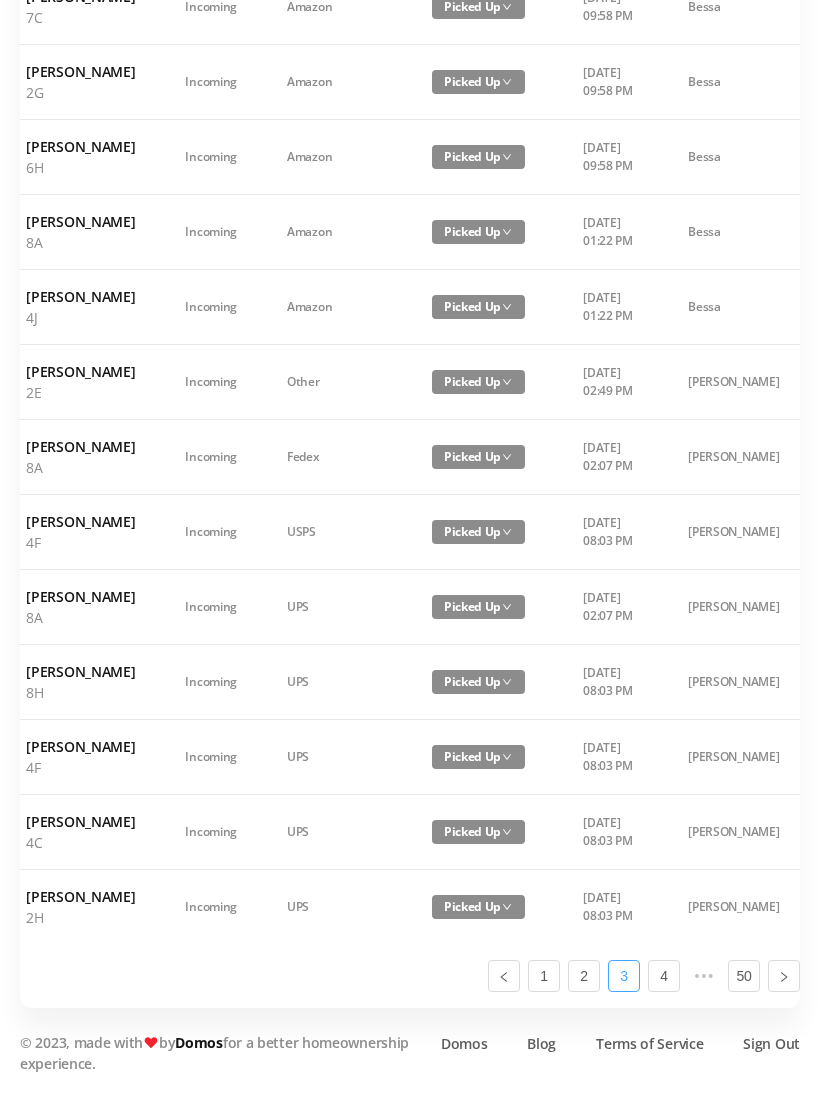 scroll, scrollTop: 1028, scrollLeft: 0, axis: vertical 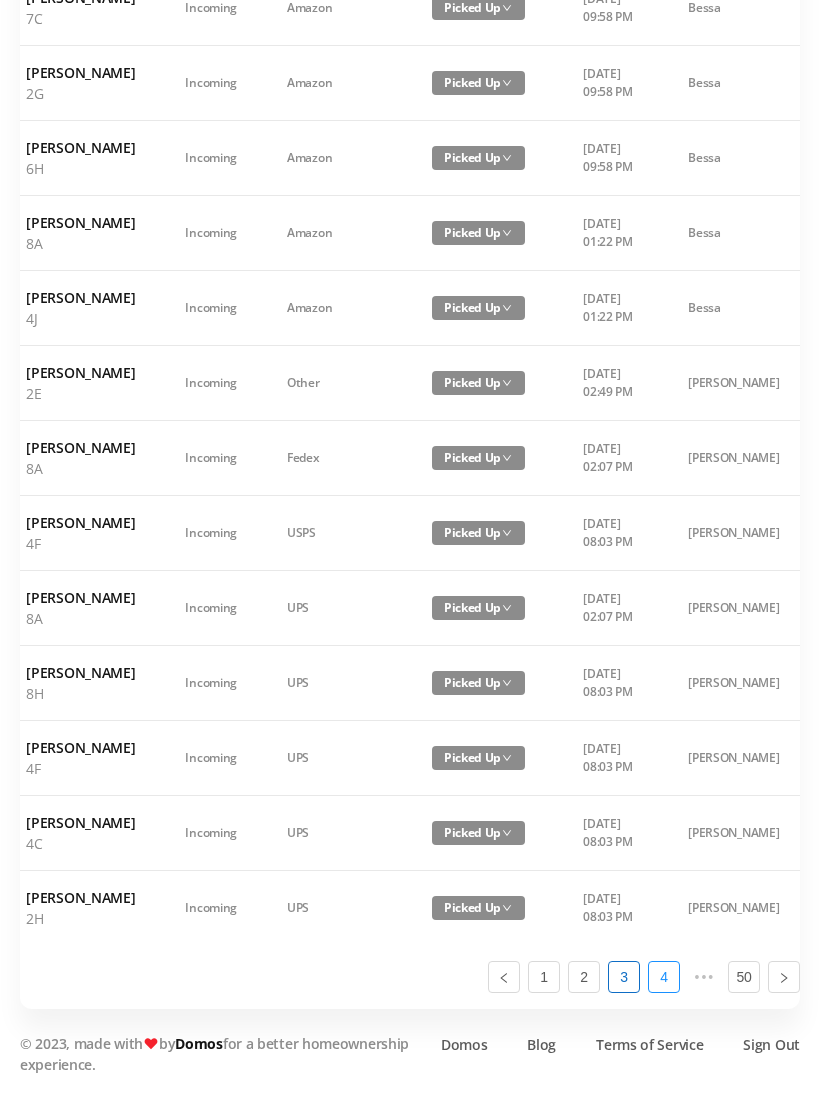 click on "4" at bounding box center (664, 977) 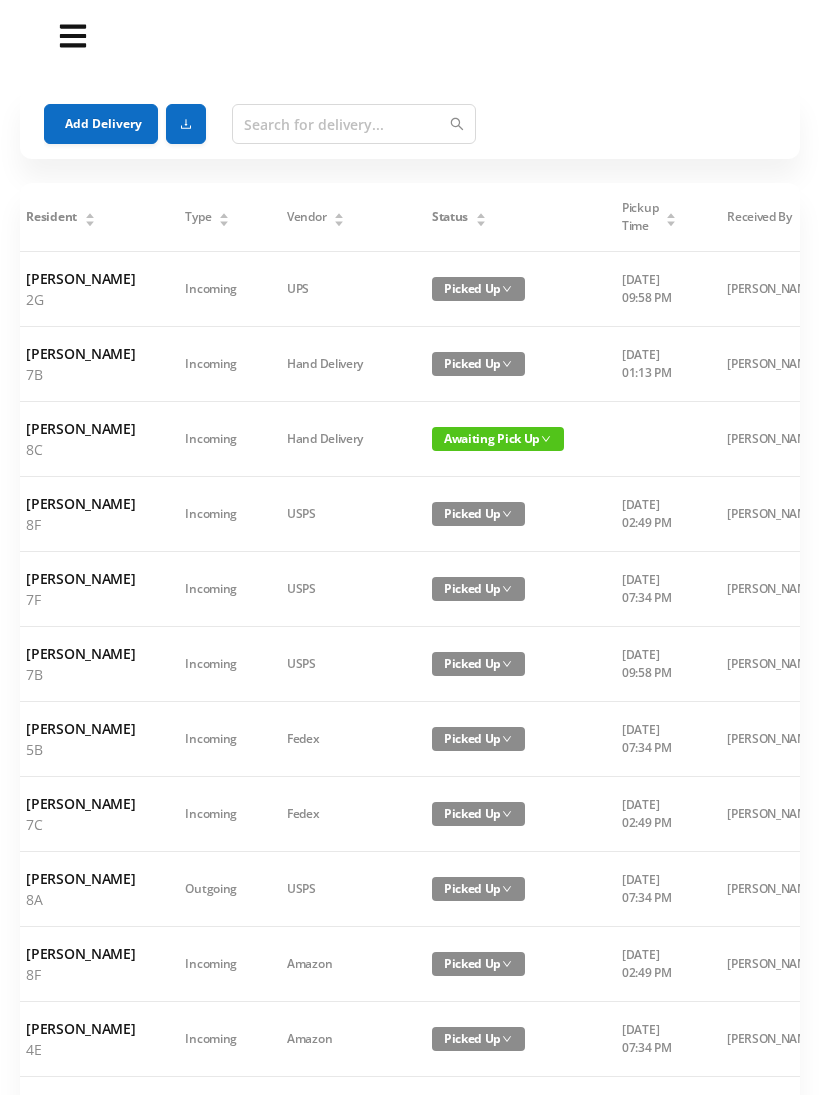 scroll, scrollTop: 21, scrollLeft: 0, axis: vertical 